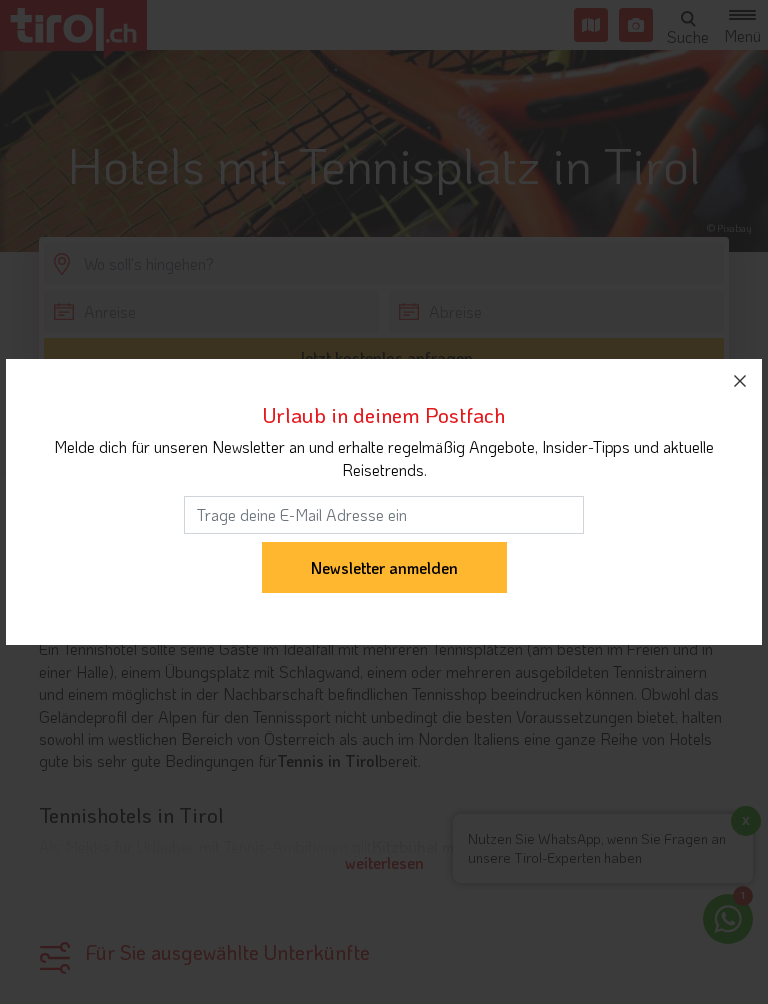 click 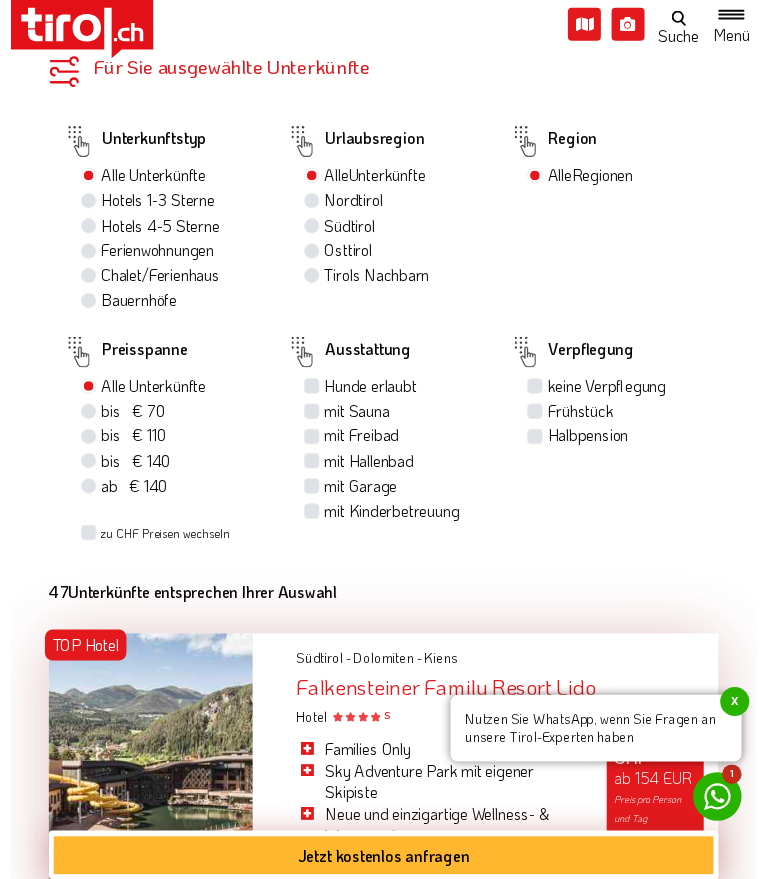 scroll, scrollTop: 1381, scrollLeft: 0, axis: vertical 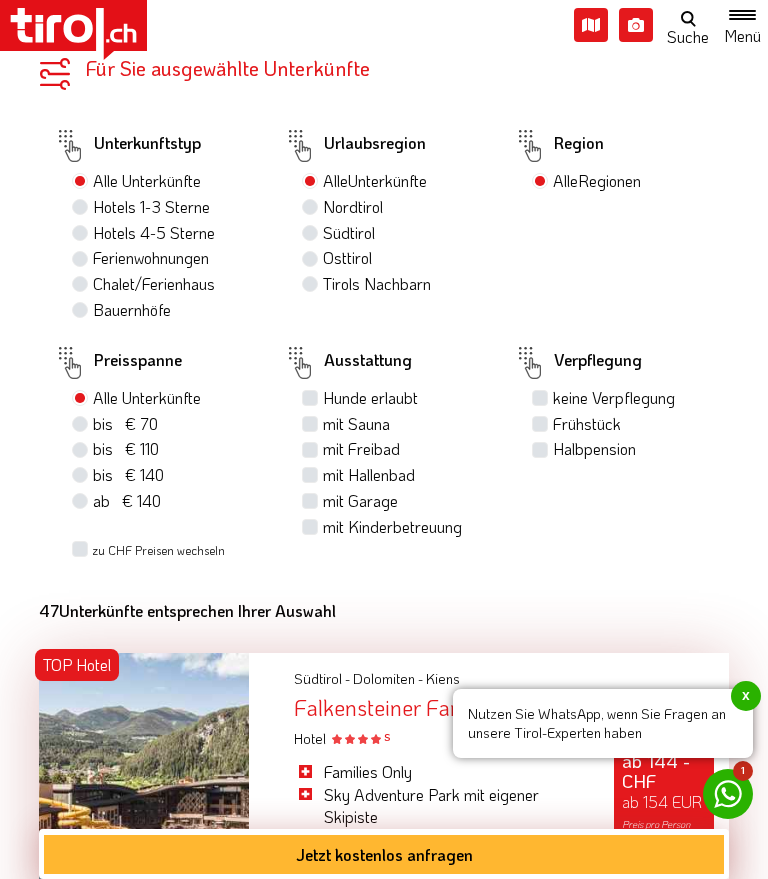 click on "Hotels 4-5 Sterne" at bounding box center [154, 233] 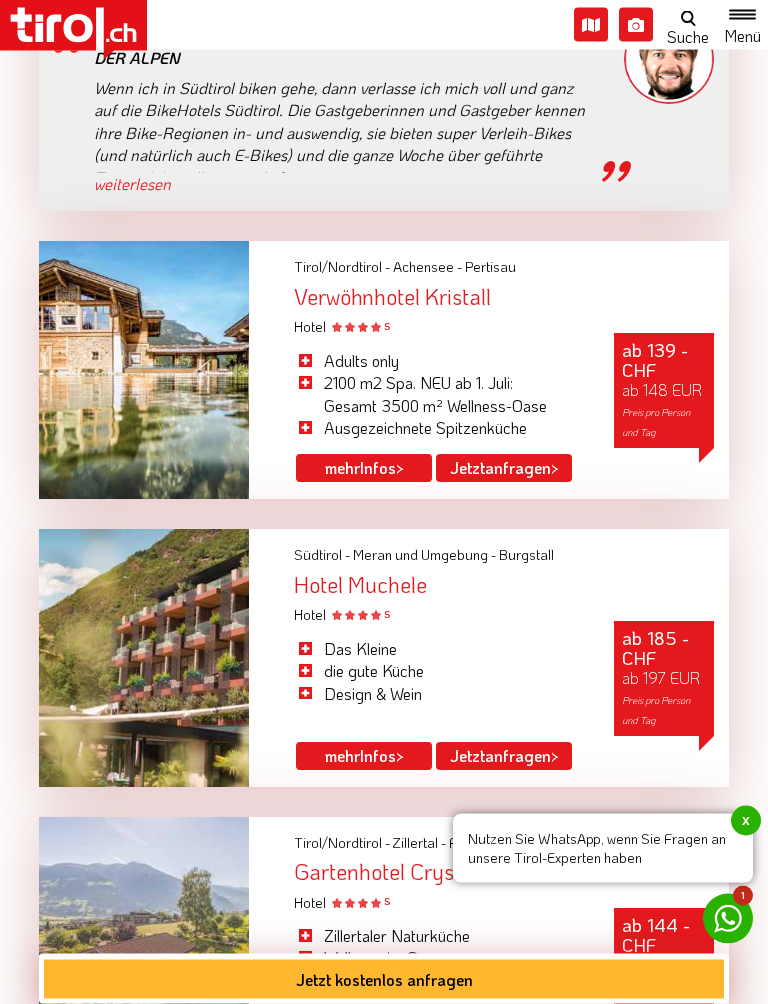 scroll, scrollTop: 3633, scrollLeft: 0, axis: vertical 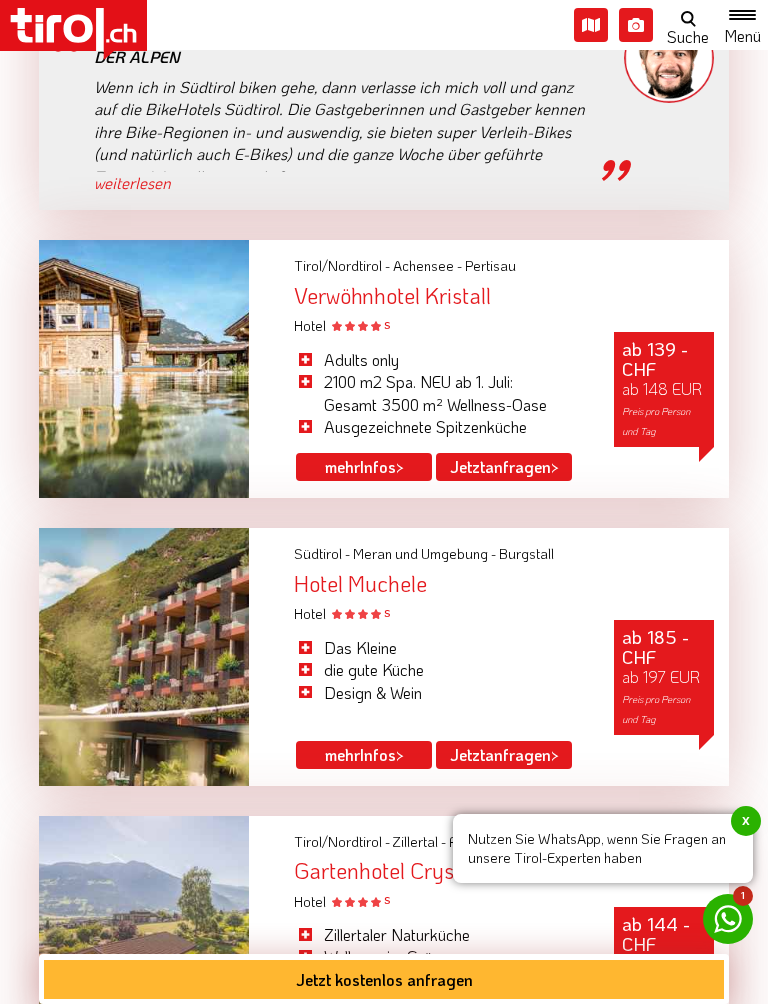 click on "Verwöhnhotel Kristall" at bounding box center (504, 296) 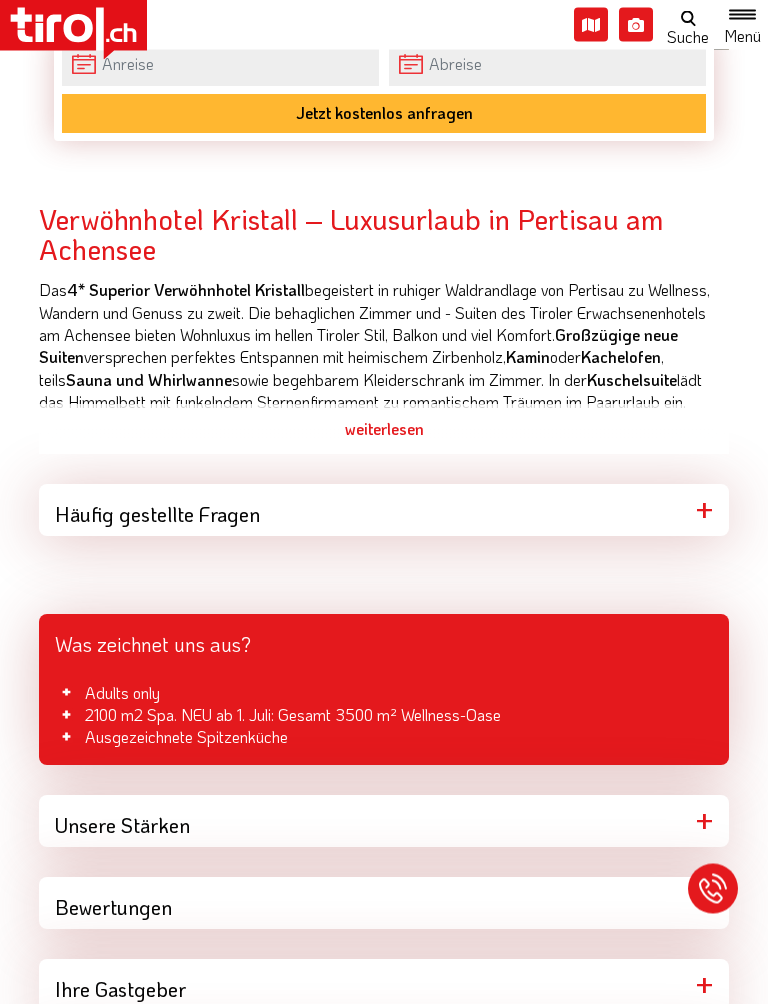 scroll, scrollTop: 725, scrollLeft: 0, axis: vertical 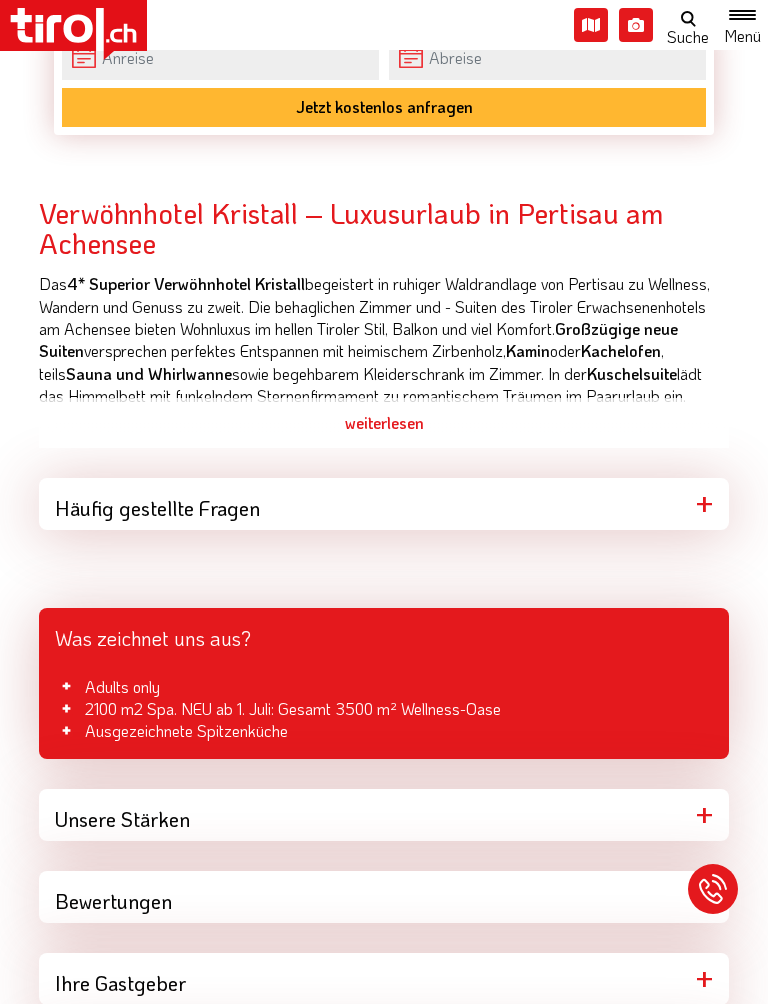 click on "weiterlesen" at bounding box center (384, 423) 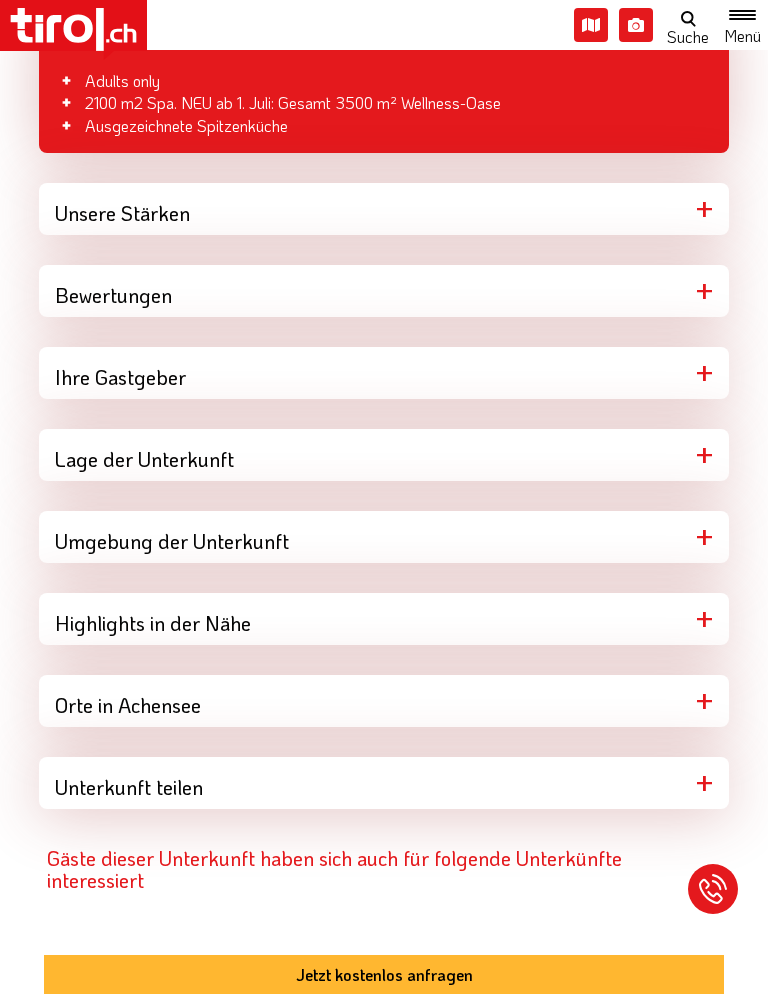 scroll, scrollTop: 2249, scrollLeft: 0, axis: vertical 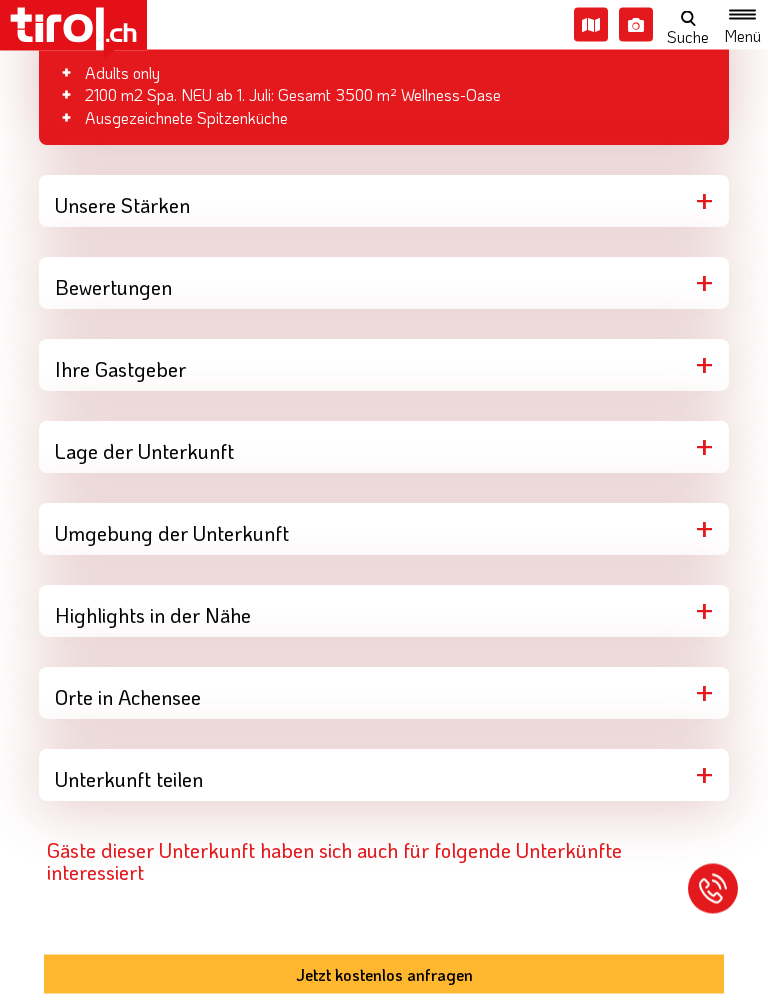 click on "Highlights in der Nähe" at bounding box center [384, 612] 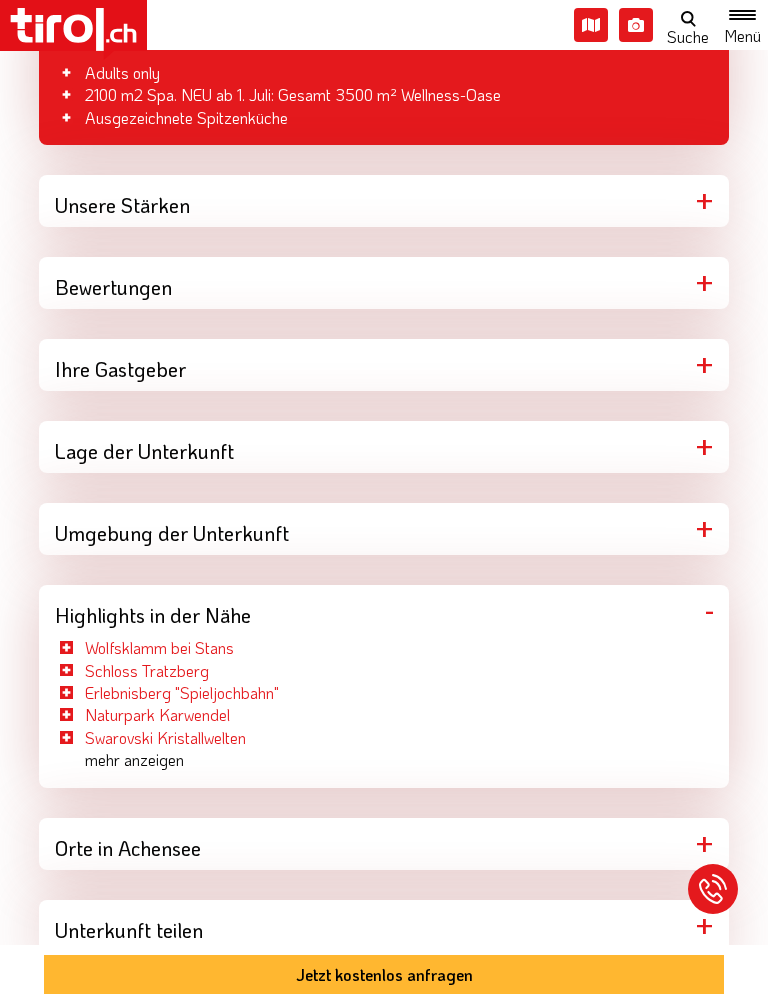 click on "Umgebung der Unterkunft" at bounding box center [384, 529] 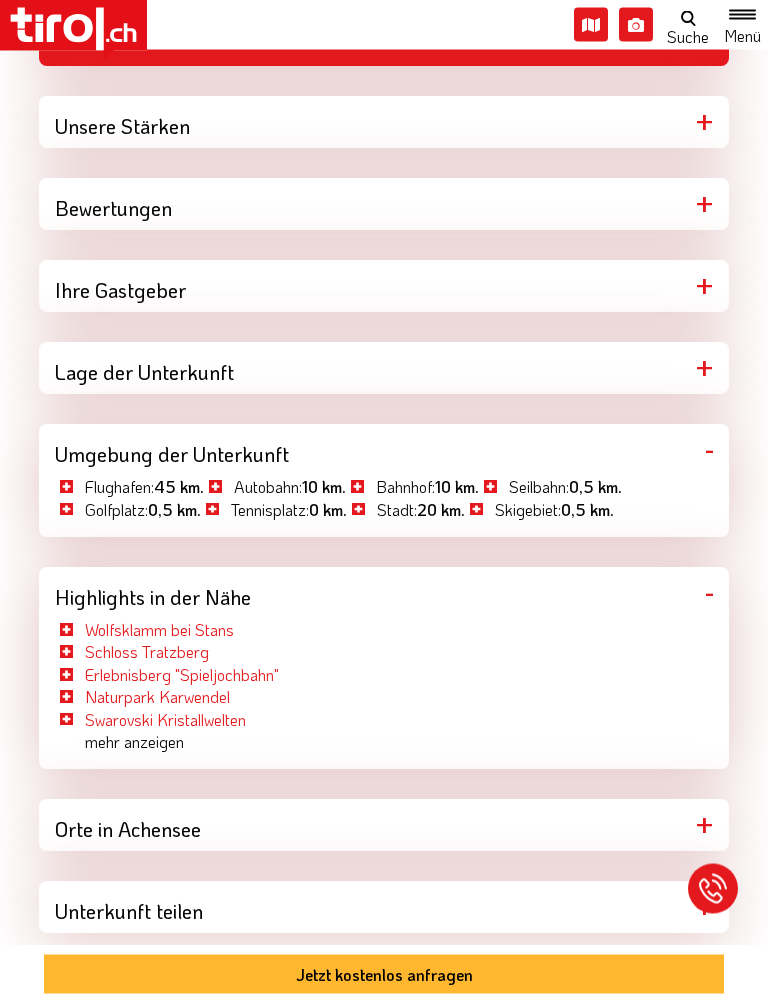 click on "Highlights in der Nähe" at bounding box center (384, 594) 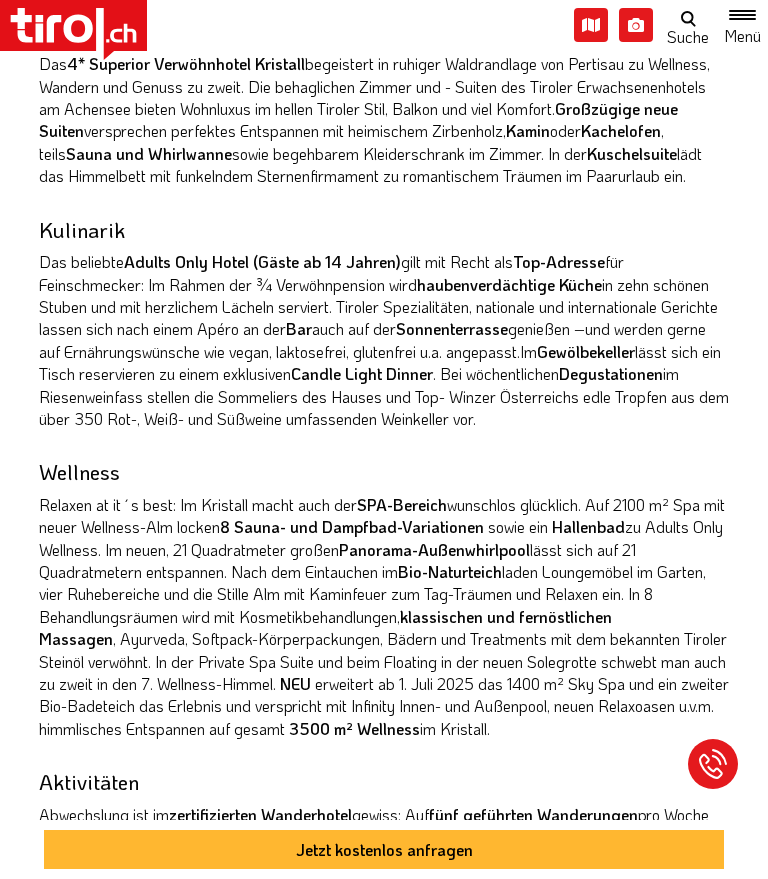 scroll, scrollTop: 861, scrollLeft: 0, axis: vertical 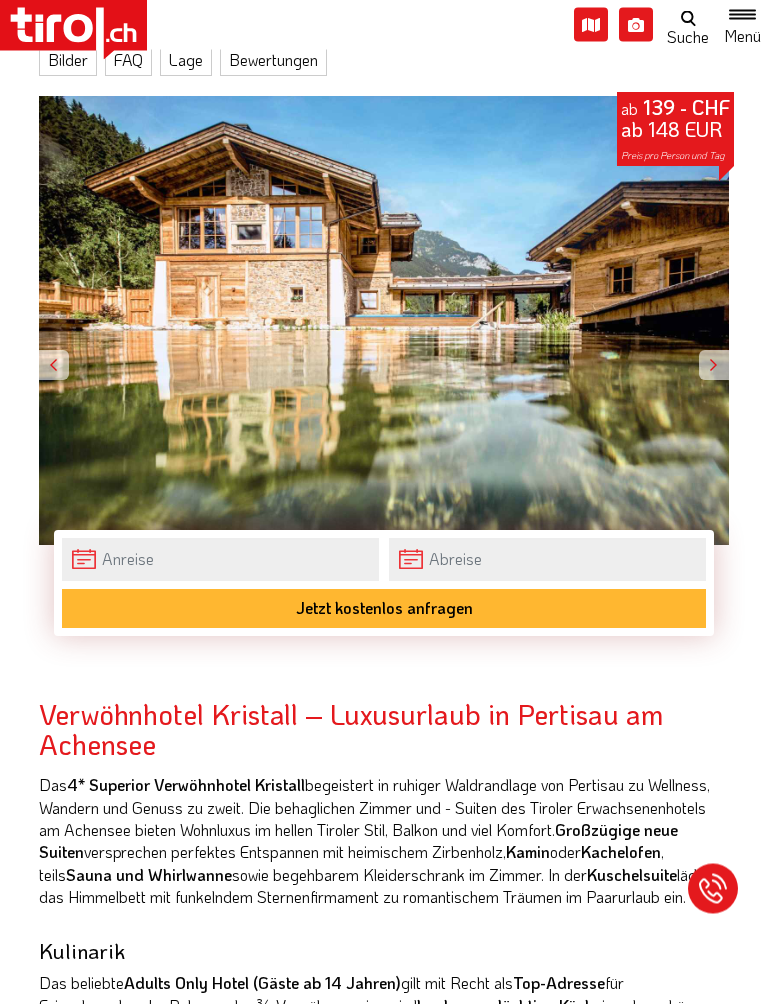 click at bounding box center [714, 366] 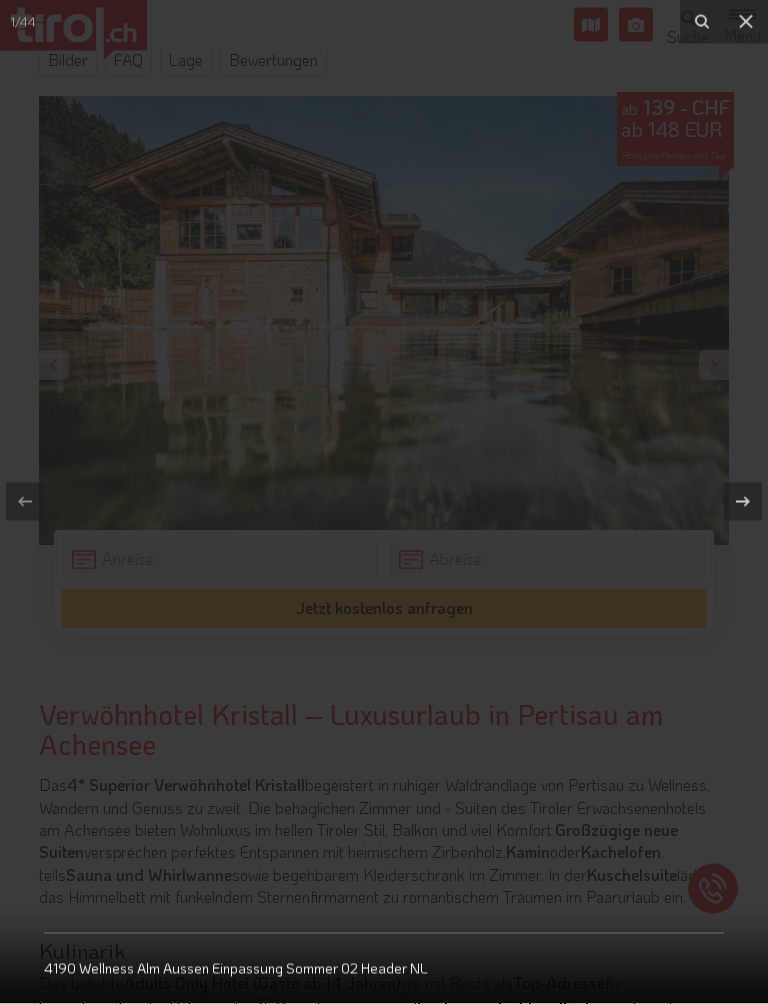 scroll, scrollTop: 224, scrollLeft: 0, axis: vertical 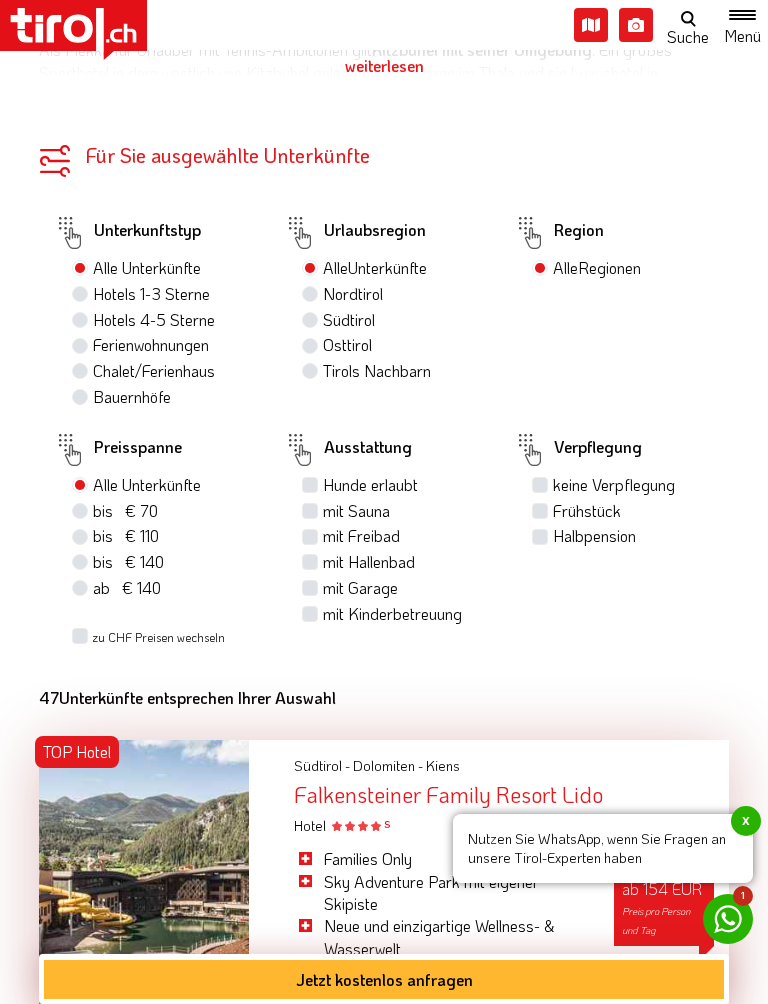 click on "Hotels 4-5 Sterne" at bounding box center [163, 321] 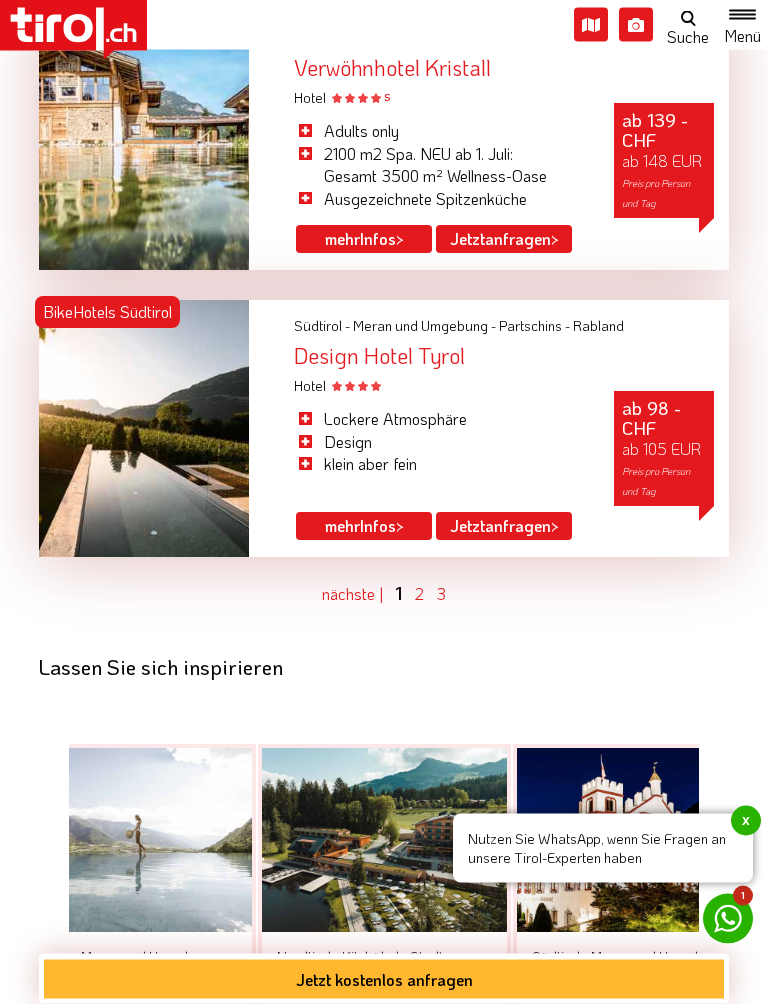 scroll, scrollTop: 5694, scrollLeft: 0, axis: vertical 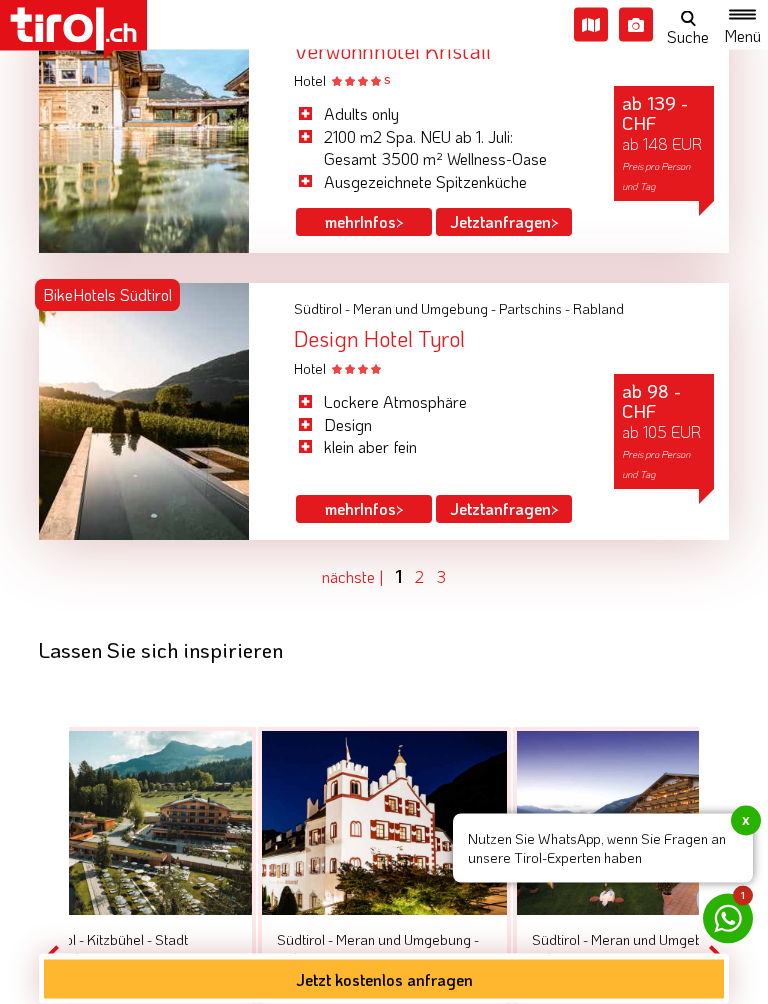 click on "2" at bounding box center [419, 577] 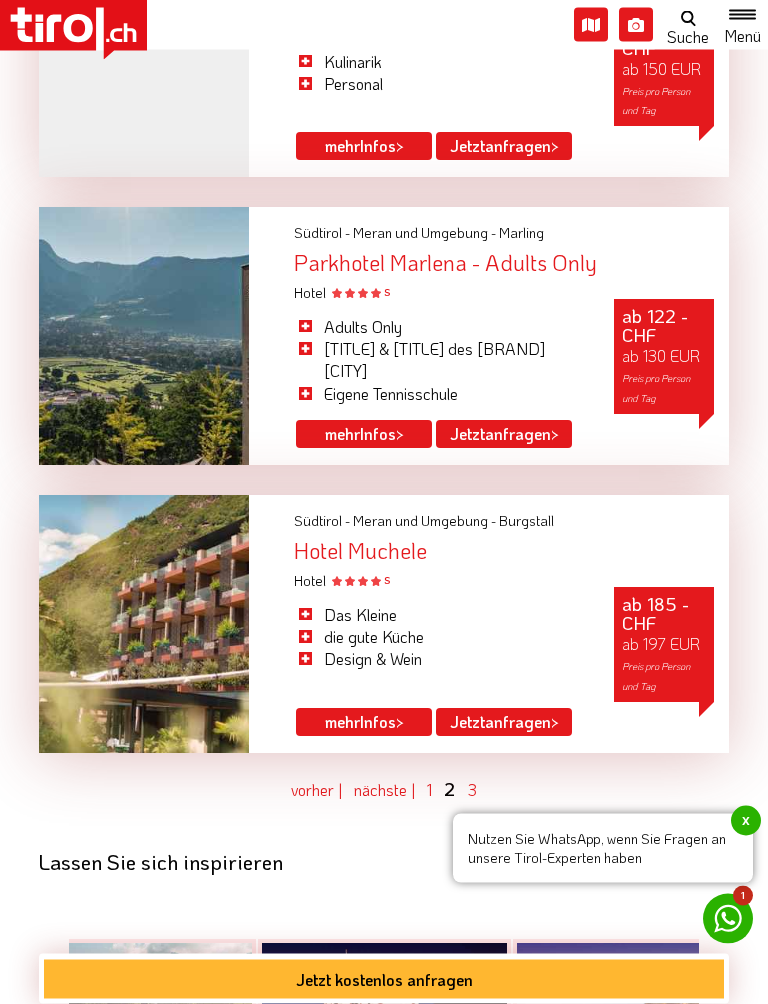 scroll, scrollTop: 5661, scrollLeft: 0, axis: vertical 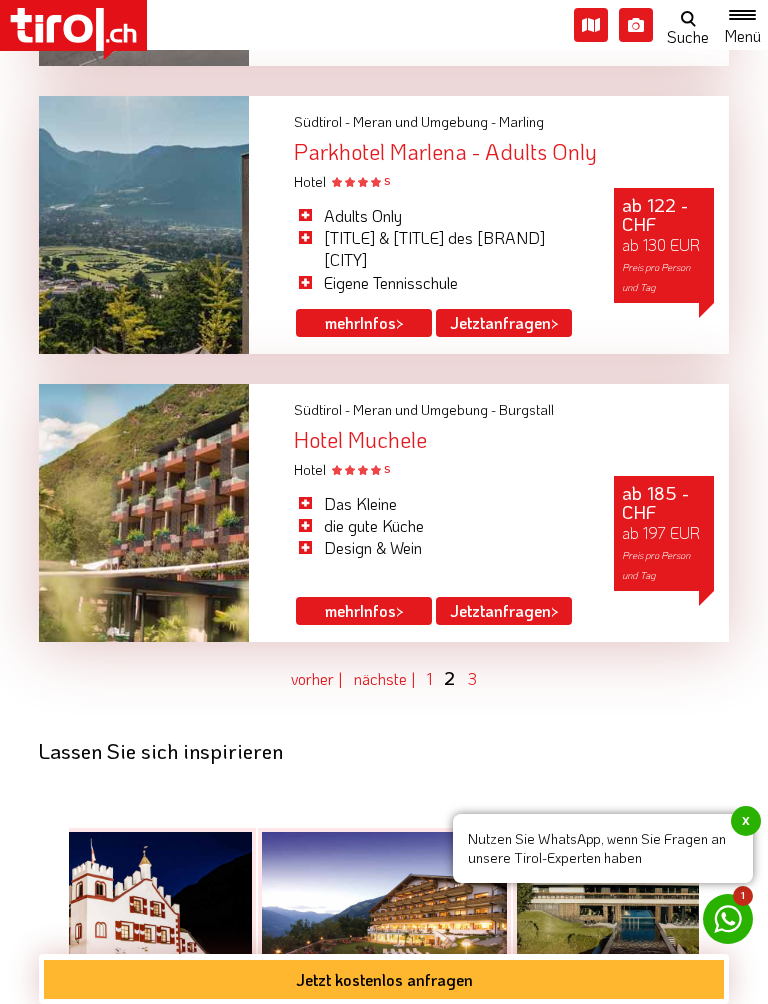 click on "3" at bounding box center [472, 678] 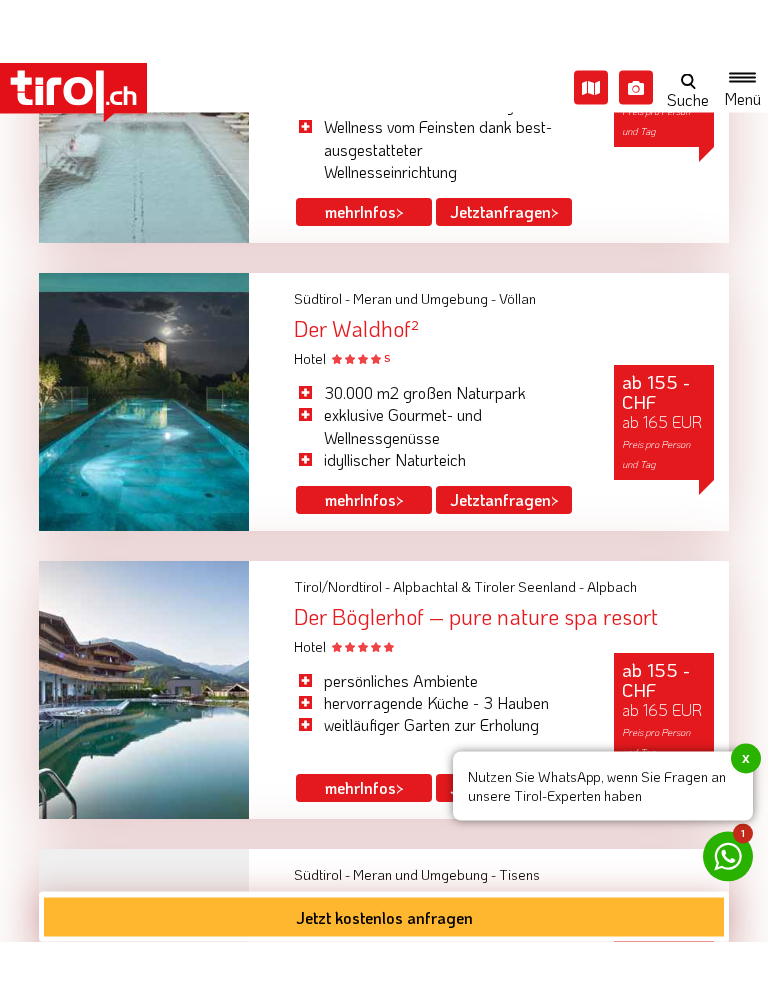 scroll, scrollTop: 2617, scrollLeft: 0, axis: vertical 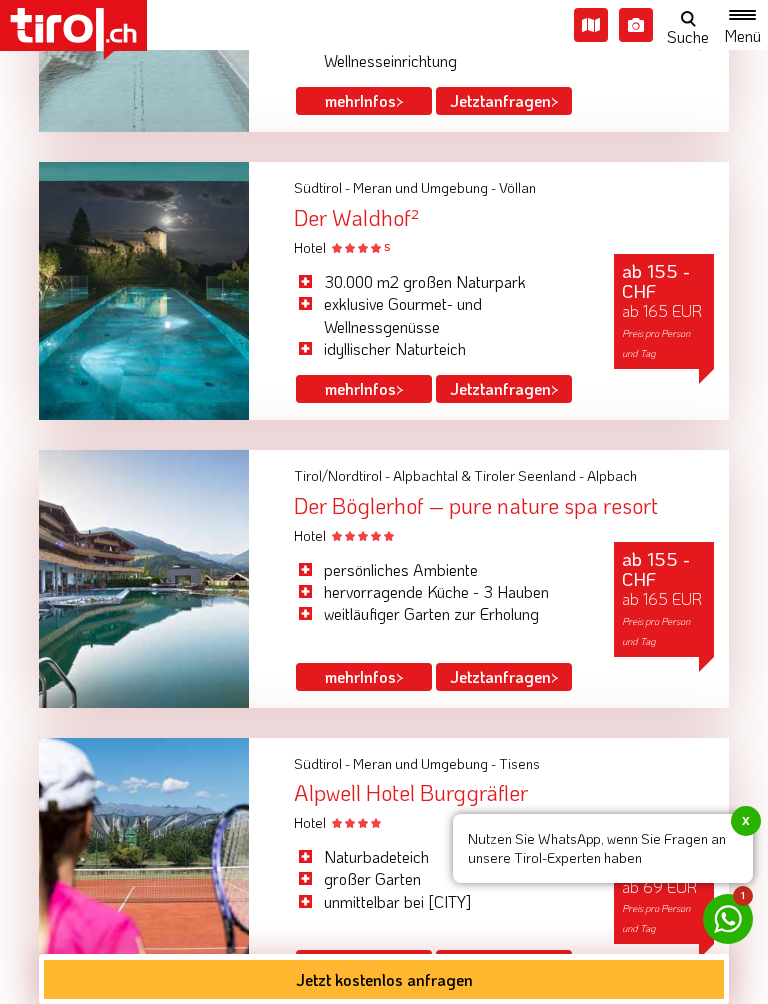 click on "Der Böglerhof – pure nature spa resort" at bounding box center (504, 506) 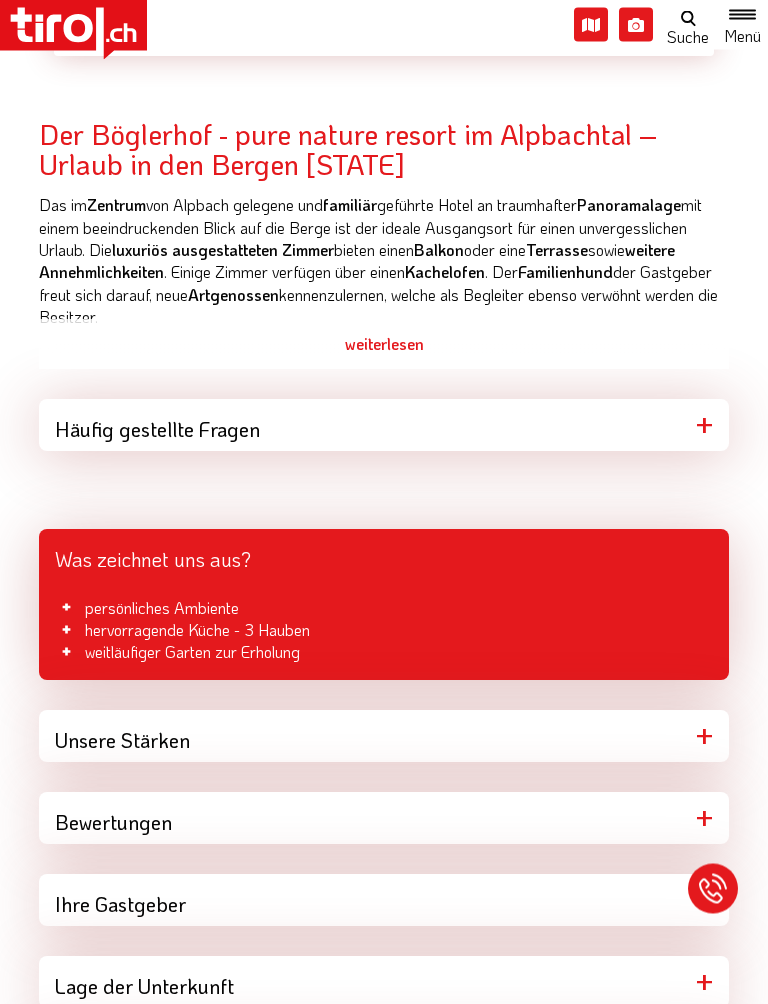 scroll, scrollTop: 805, scrollLeft: 11, axis: both 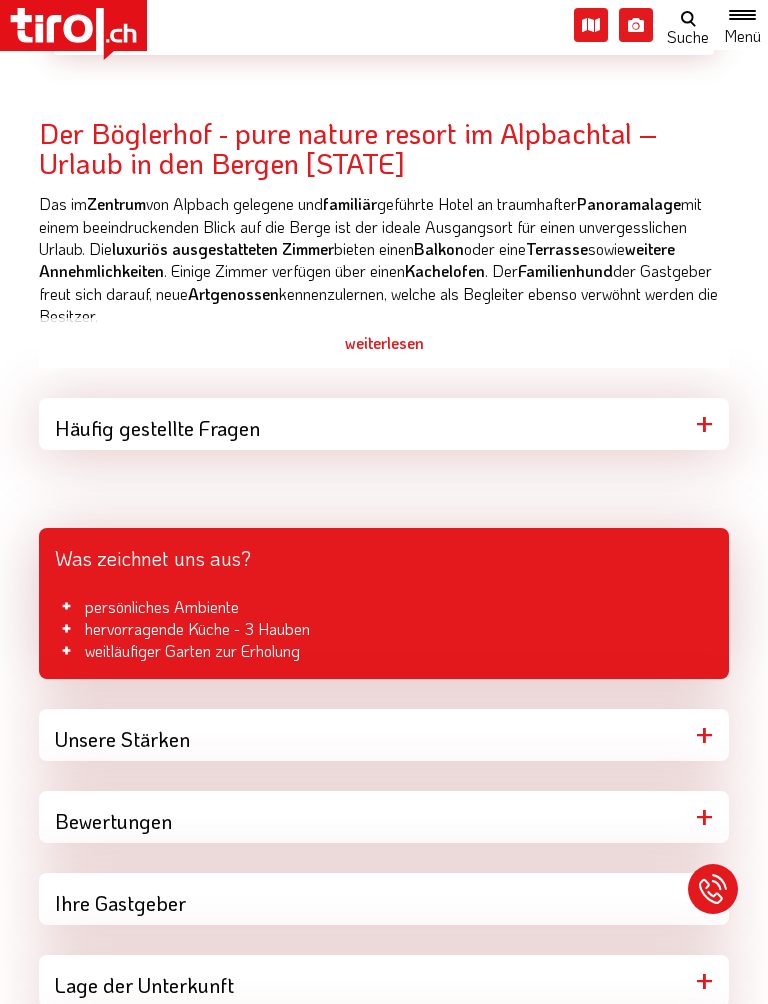 click on "weiterlesen" at bounding box center [384, 343] 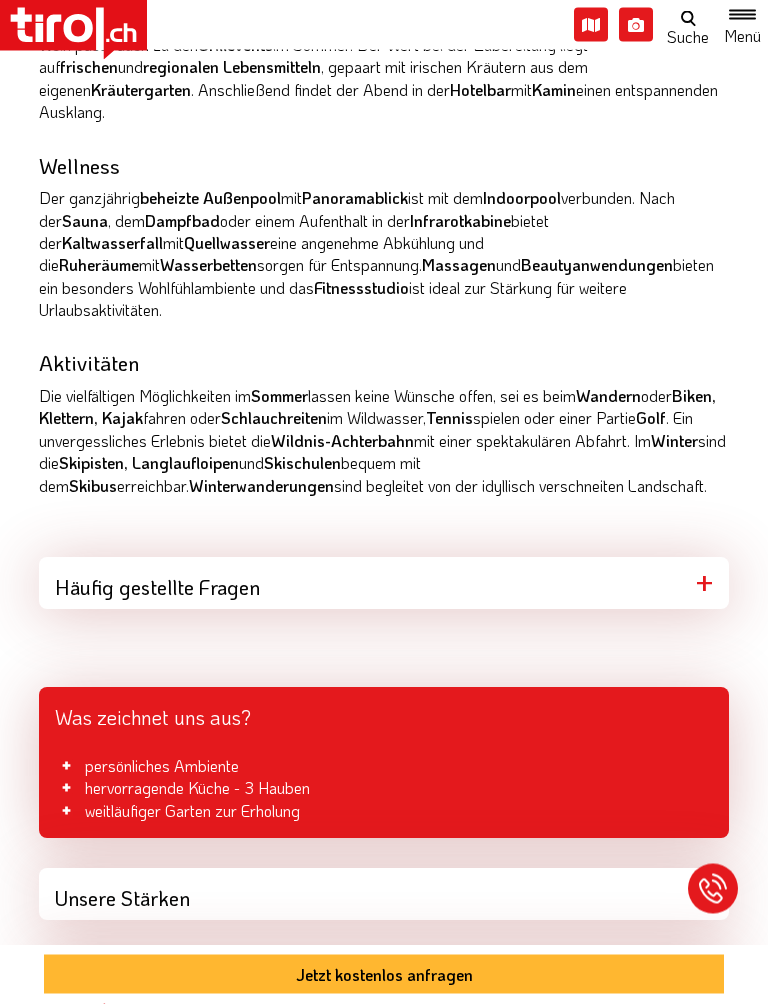scroll, scrollTop: 1266, scrollLeft: 11, axis: both 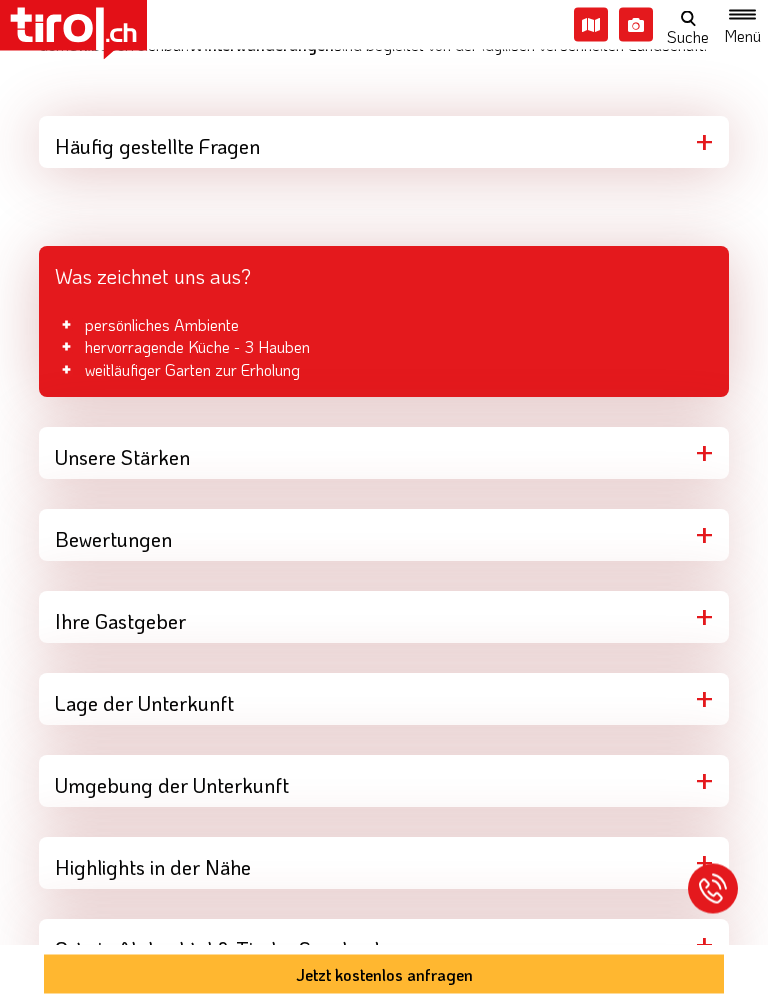 click on "Unsere Stärken" at bounding box center (384, 454) 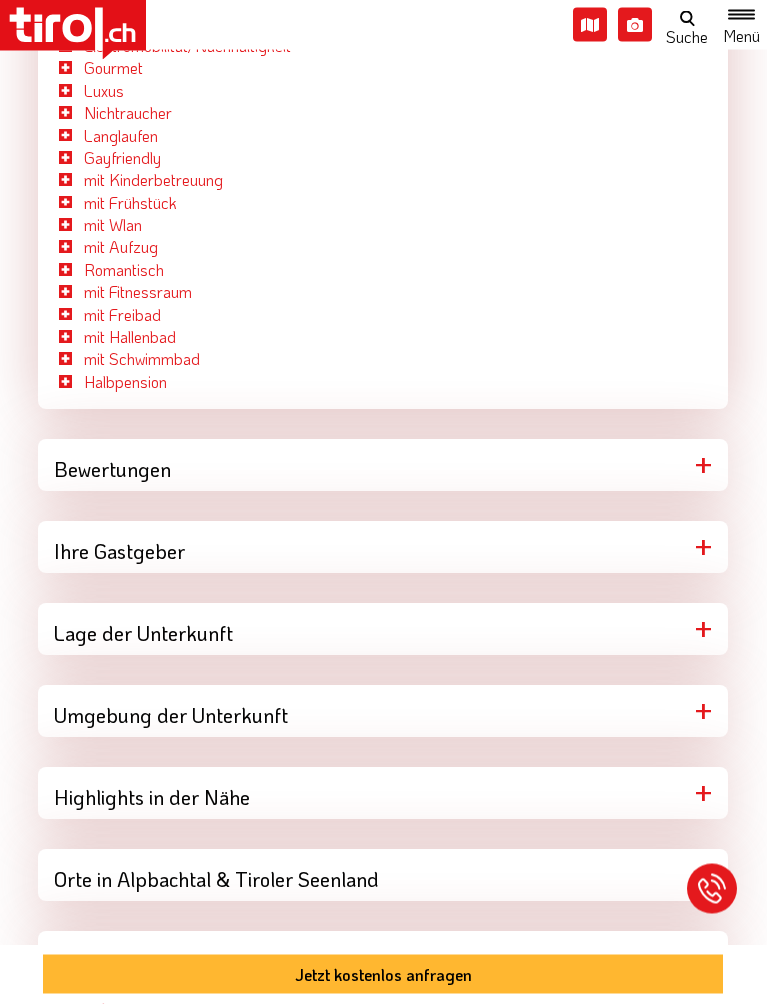scroll, scrollTop: 2903, scrollLeft: 11, axis: both 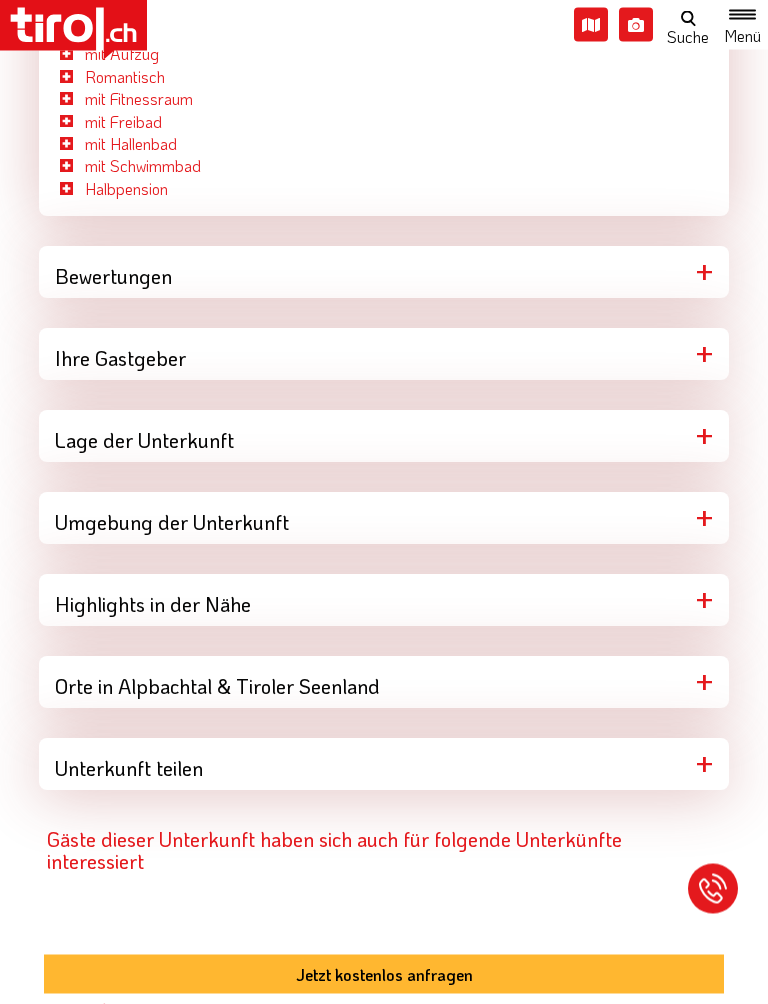click on "ab   155 - CHF   ab 165 EUR     Preis pro Person und Tag       zu den Preisen       unverbindlich Anfragen        [PHONE]       Was zeichnet uns aus?     persönliches Ambiente  hervorragende Küche - 3 Hauben  weitläufiger Garten zur Erholung         Unsere Stärken     Wellness   Familie   Mountainbiken/Radfahren   Wandern   Sport   Skifahren   weitere Stärken anzeigen  Schneeschuhwandern   Skitouren   Bergsport   am Berg   Reiten   Hunde erlaubt   Tennis   Natur   Frühling   Herbst   Winter   Sommer   in ruhiger Lage   mit Panoramablick   4 Sterne   Urlaub ab 90€   für Allergiker   Seminare   mit Tesla Ladestation   Elektromobilität/Nachhaltigkeit   Gourmet   Luxus   Nichtraucher   Langlaufen   Gayfriendly   mit Kinderbetreuung   mit Frühstück   mit Wlan   mit Aufzug   Romantisch   mit Fitnessraum   mit Freibad   mit Hallenbad   mit Schwimmbad   Halbpension          Bewertungen                                              839 Bewertungen             Letzte Bewertungen     November" at bounding box center [384, -285] 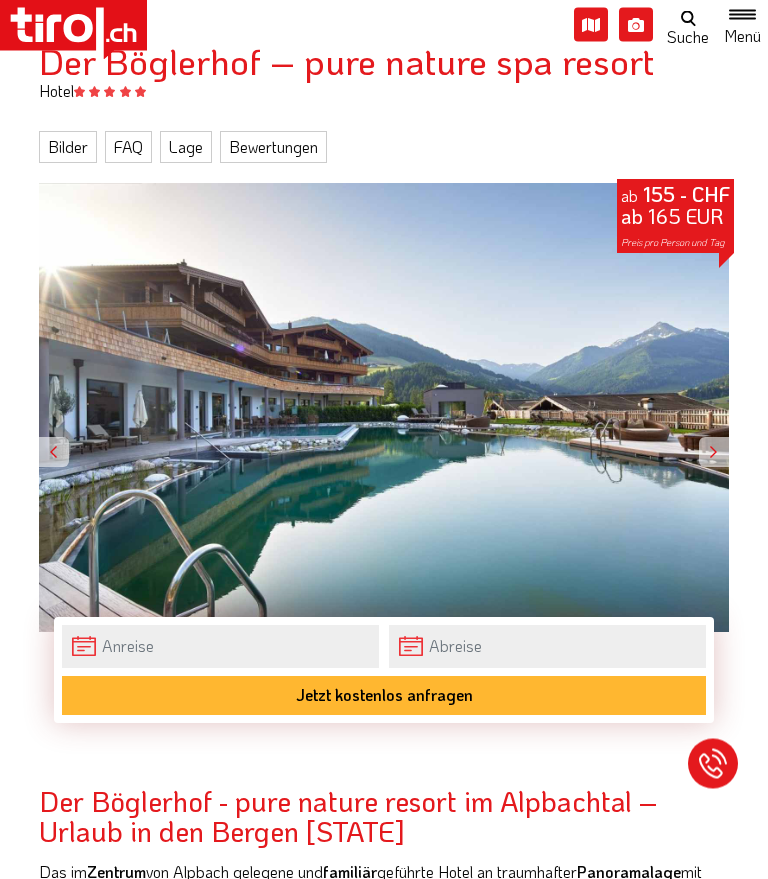 scroll, scrollTop: 0, scrollLeft: 11, axis: horizontal 